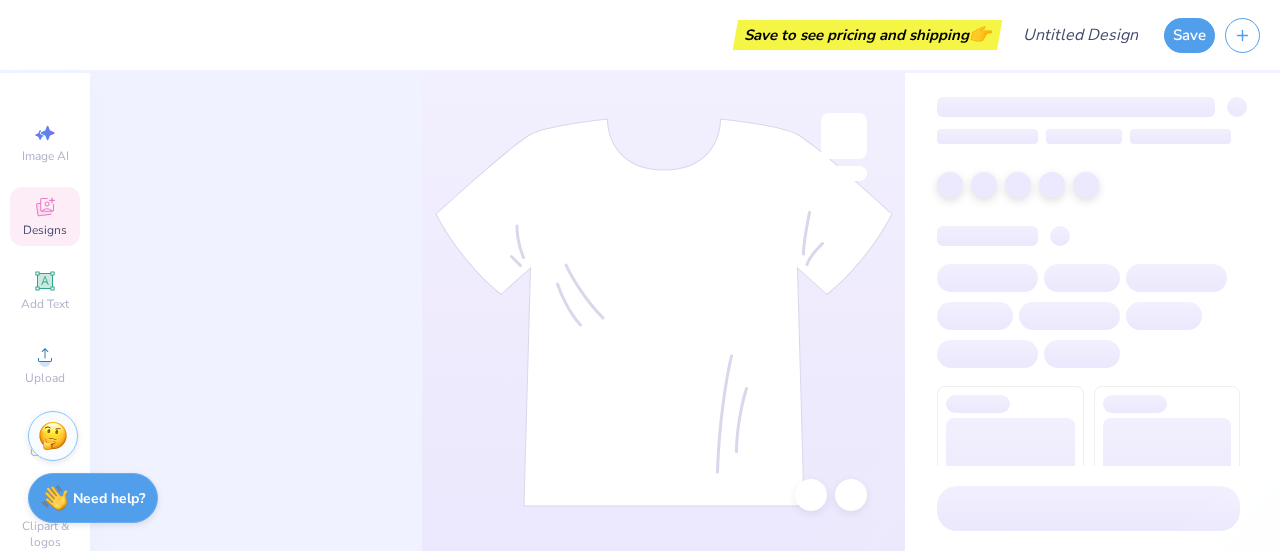 scroll, scrollTop: 0, scrollLeft: 0, axis: both 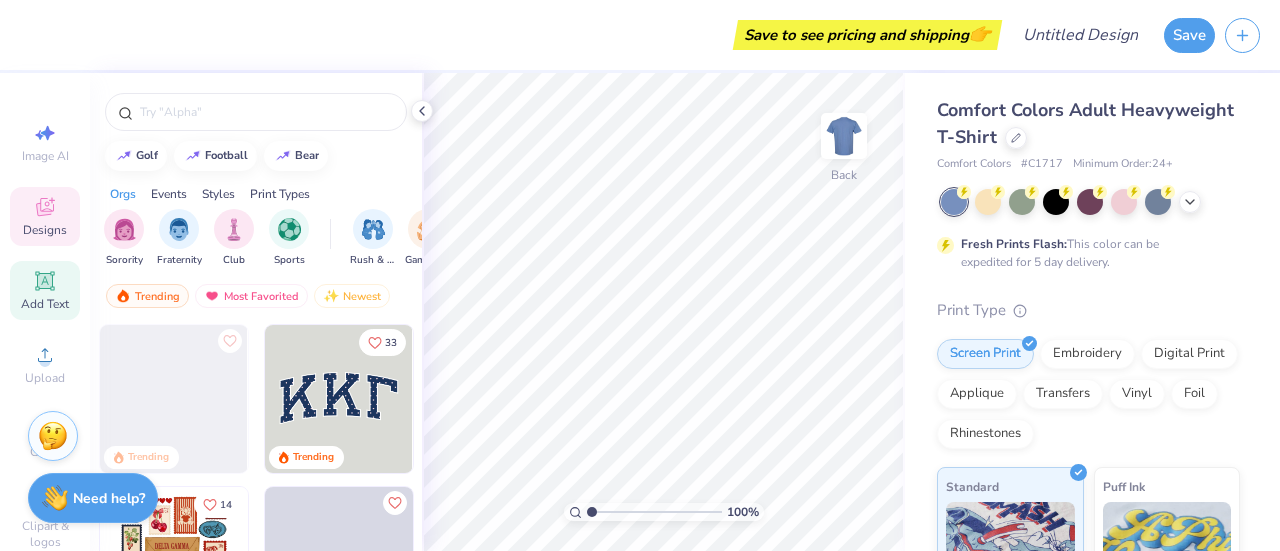 click on "Add Text" at bounding box center [45, 304] 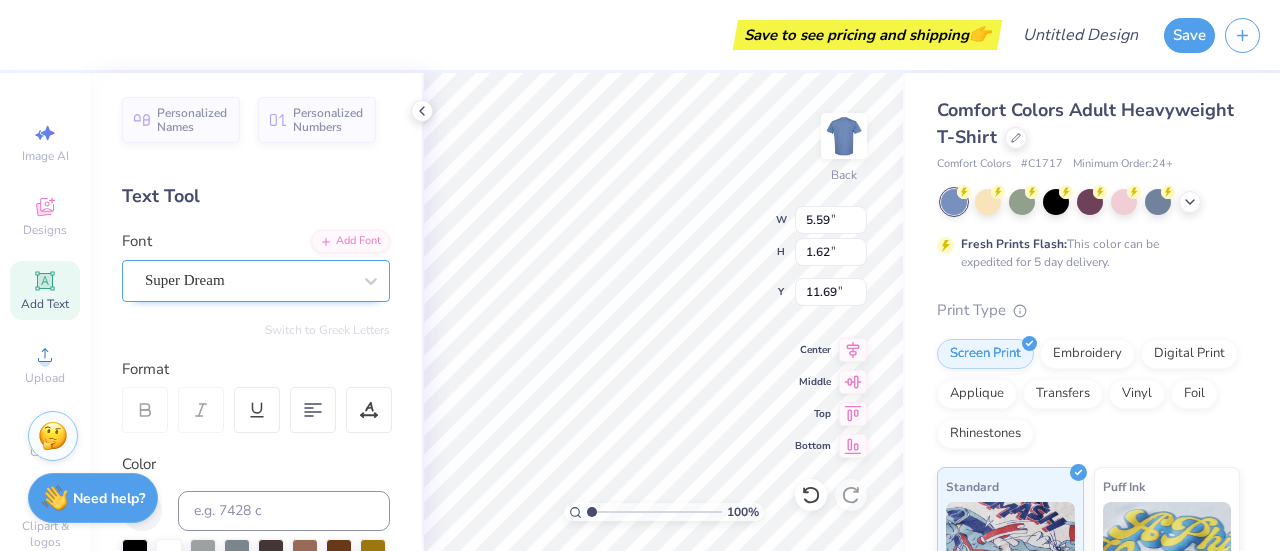 click on "Super Dream" at bounding box center (248, 280) 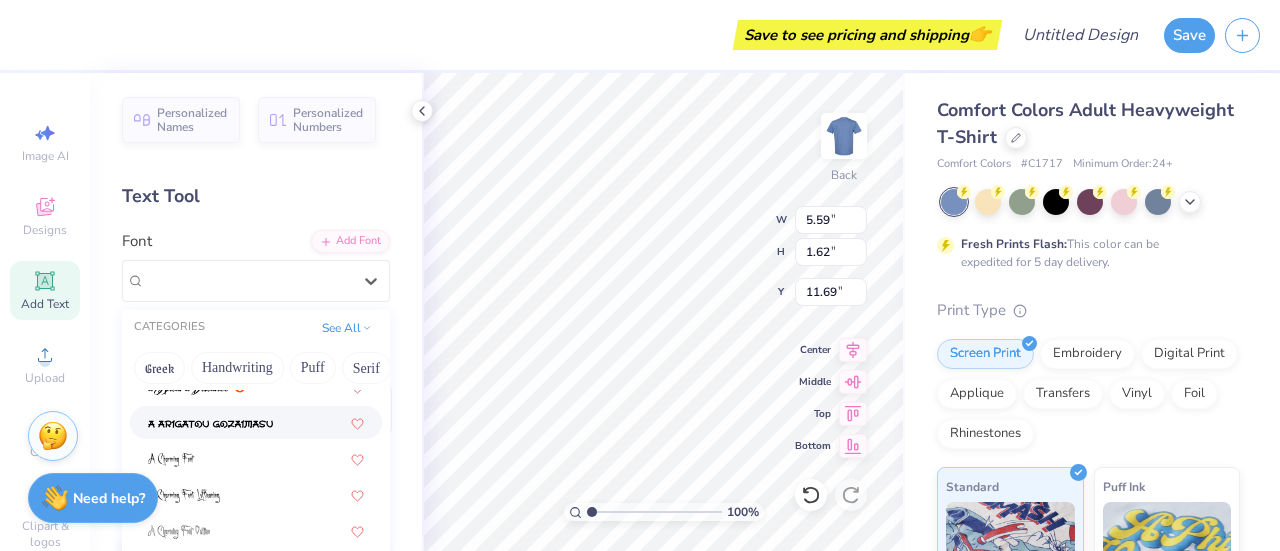 scroll, scrollTop: 128, scrollLeft: 0, axis: vertical 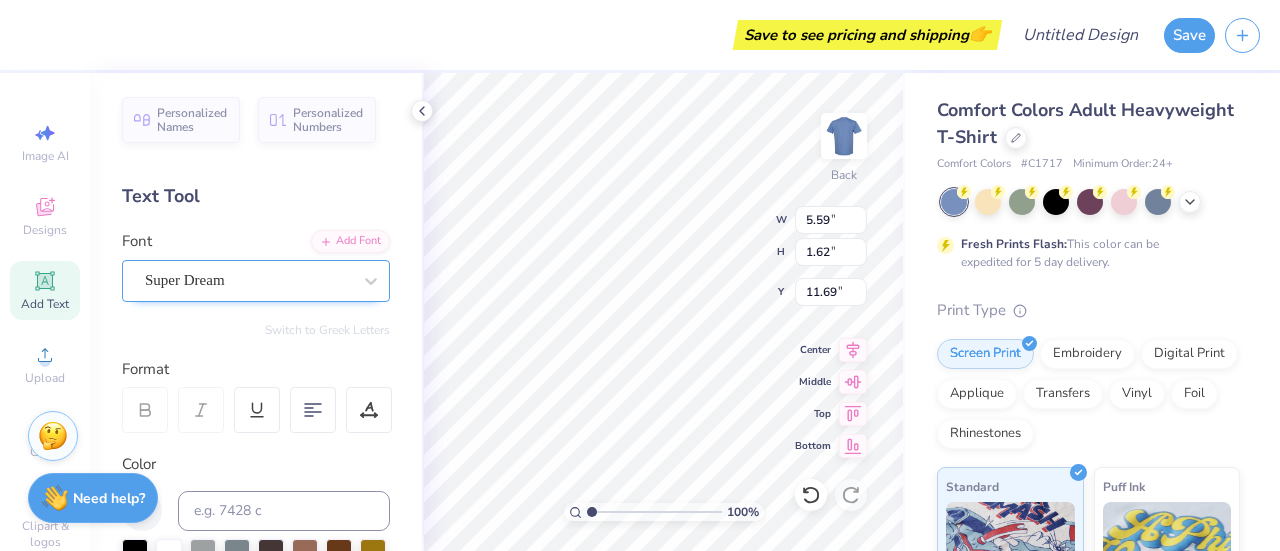 type on "26" 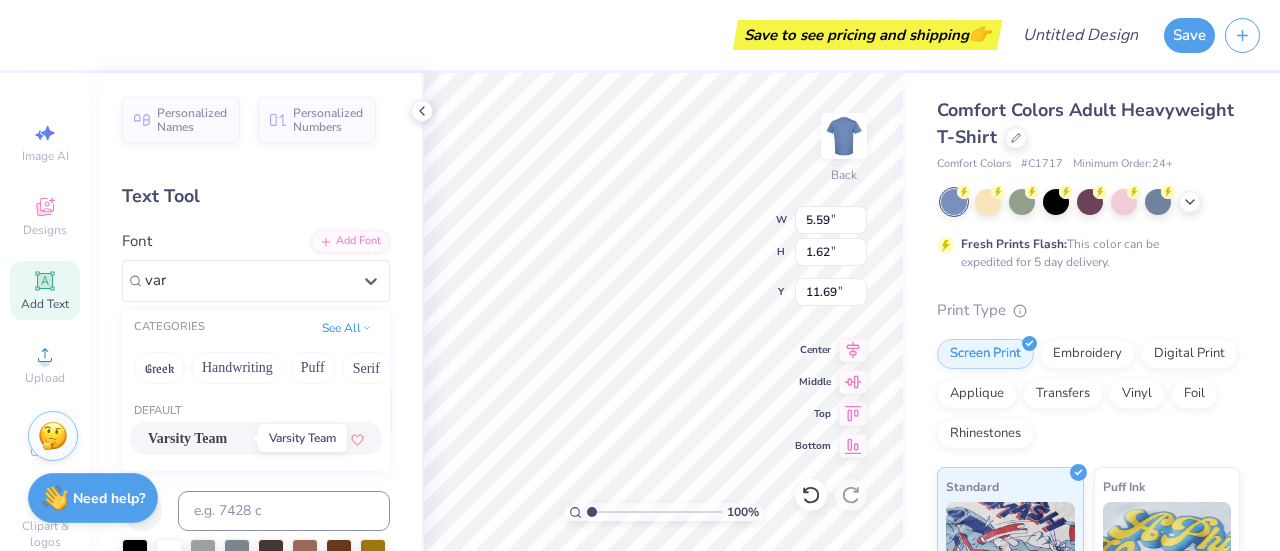 click on "Varsity Team" at bounding box center (187, 438) 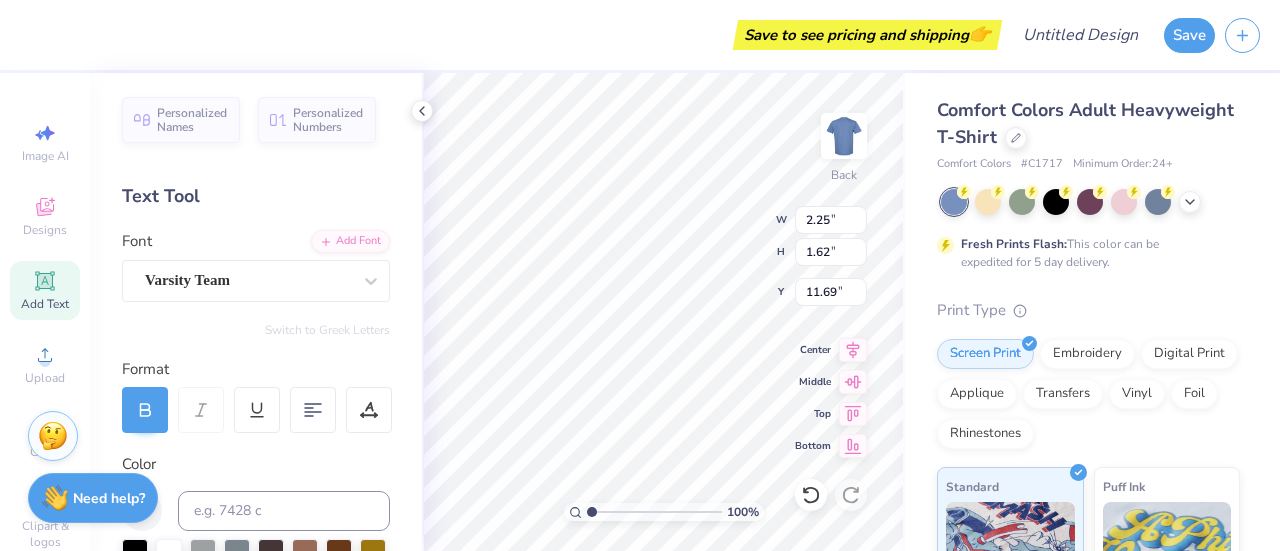 type on "6.00" 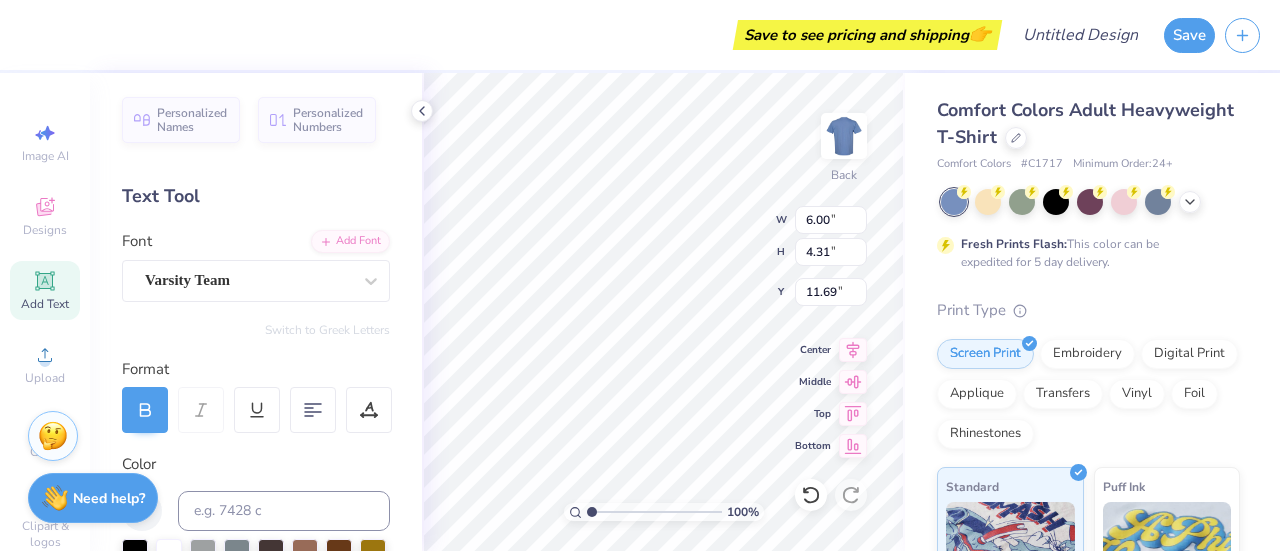 type on "5.00" 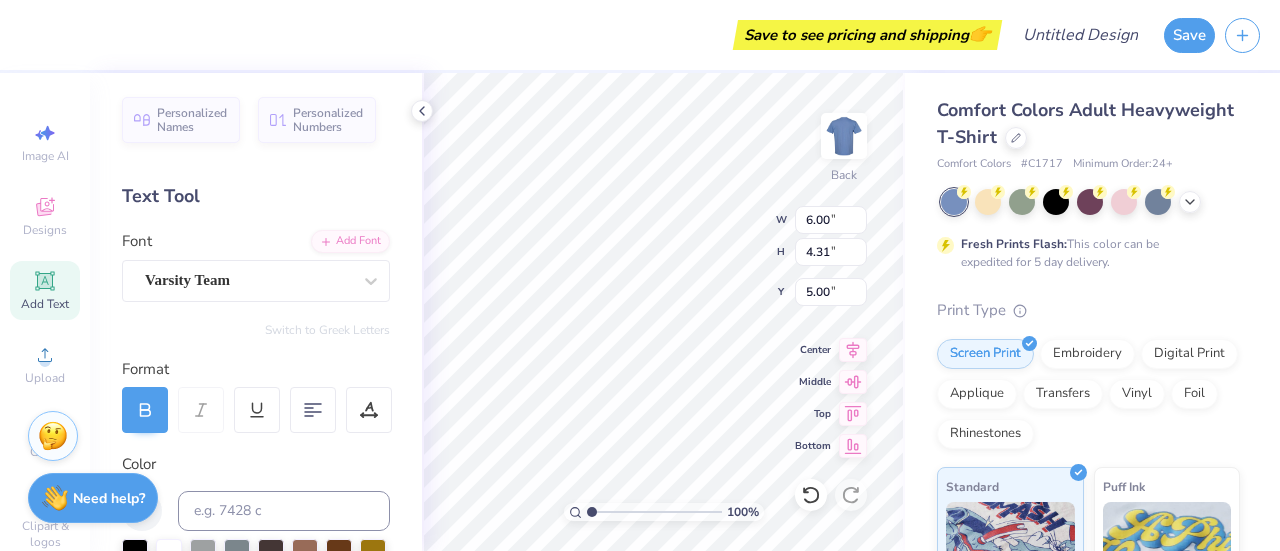 type on "12.79" 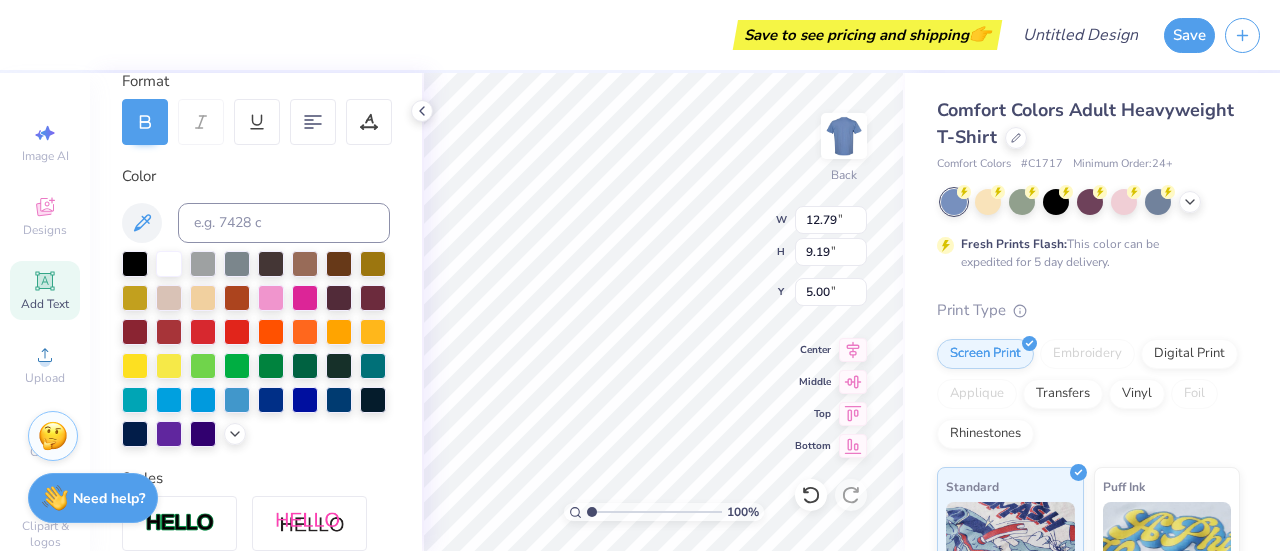 scroll, scrollTop: 299, scrollLeft: 0, axis: vertical 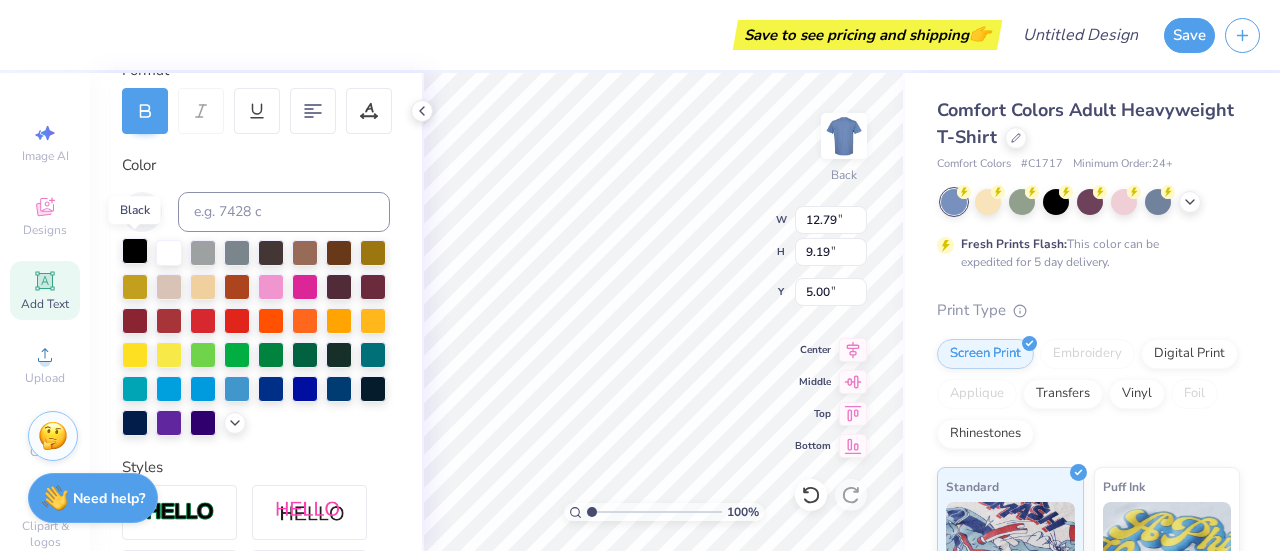 click at bounding box center (135, 251) 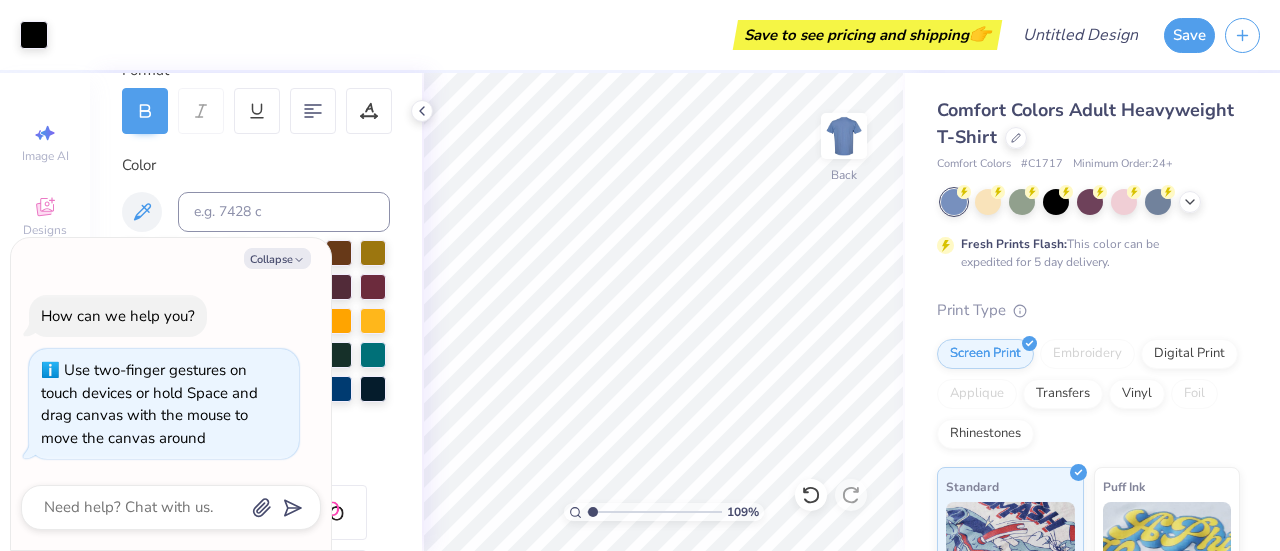 type on "1.11281557756464" 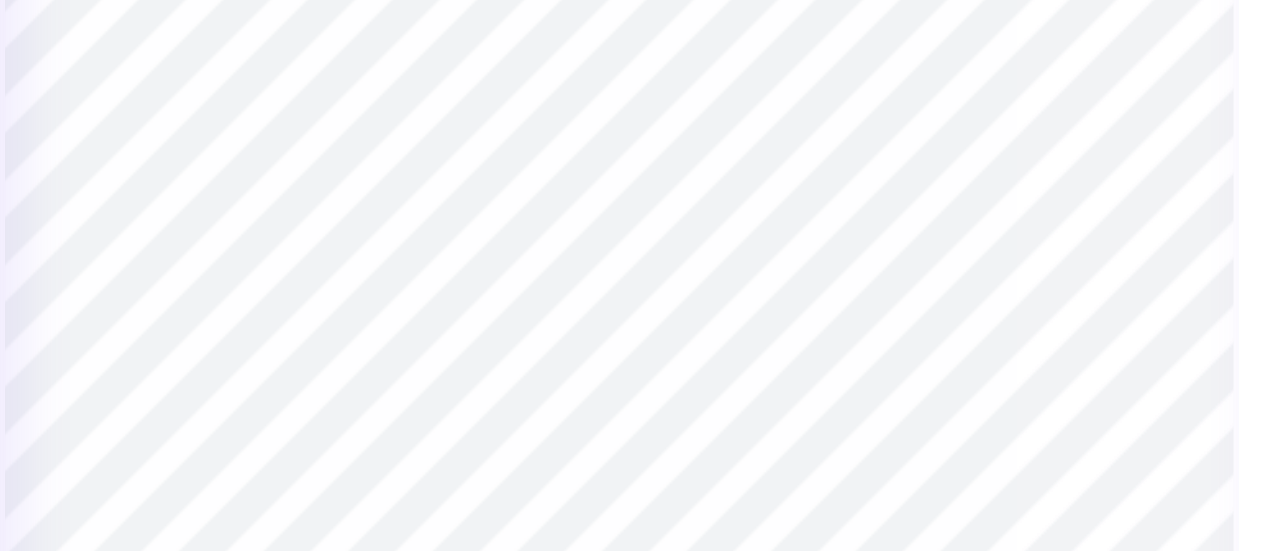 type on "x" 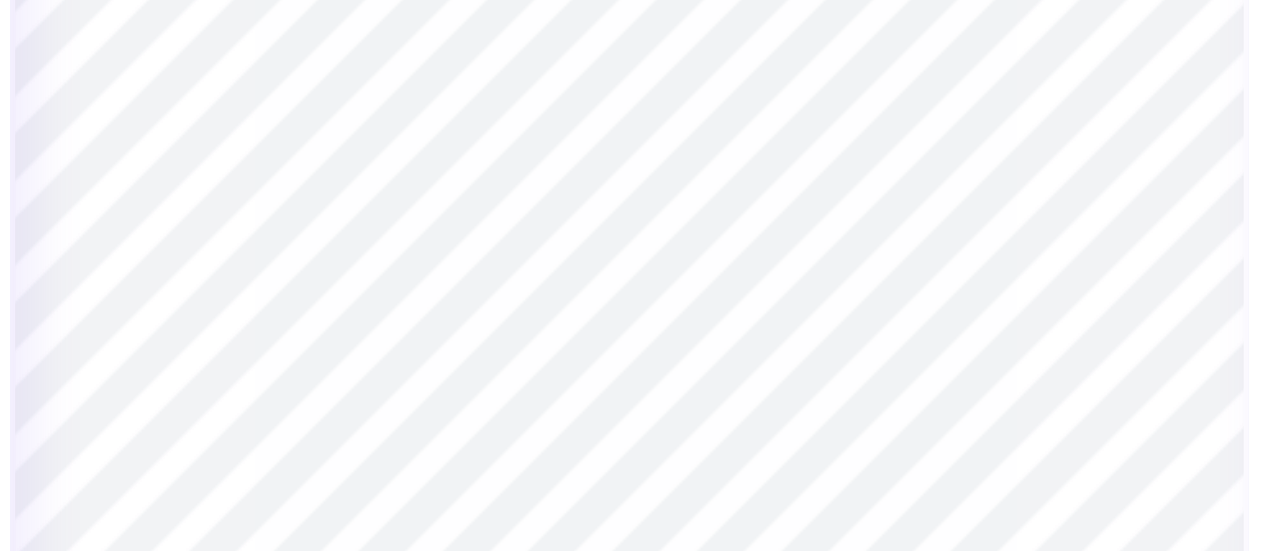 type on "1.32103055717796" 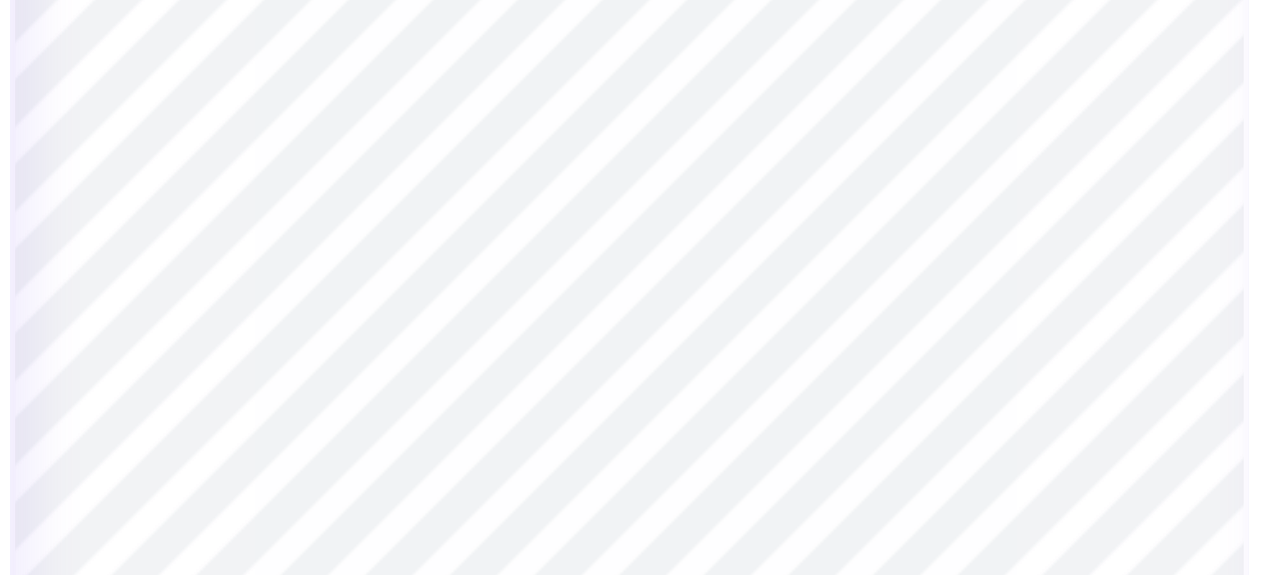 type on "1.32103055717796" 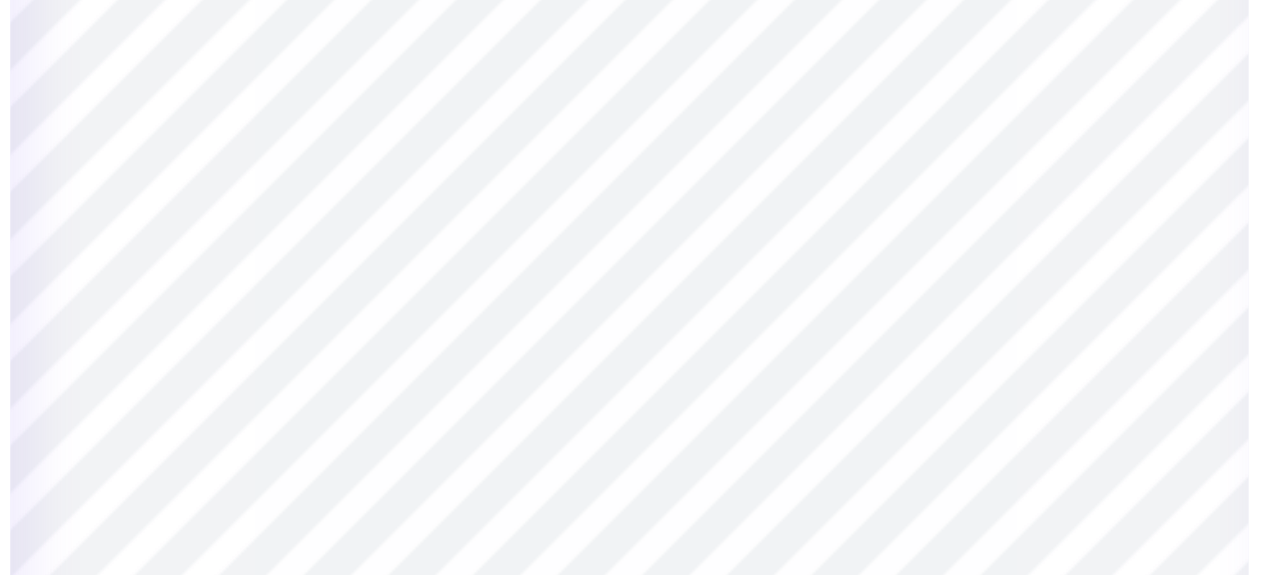 type on "1.45093110758944" 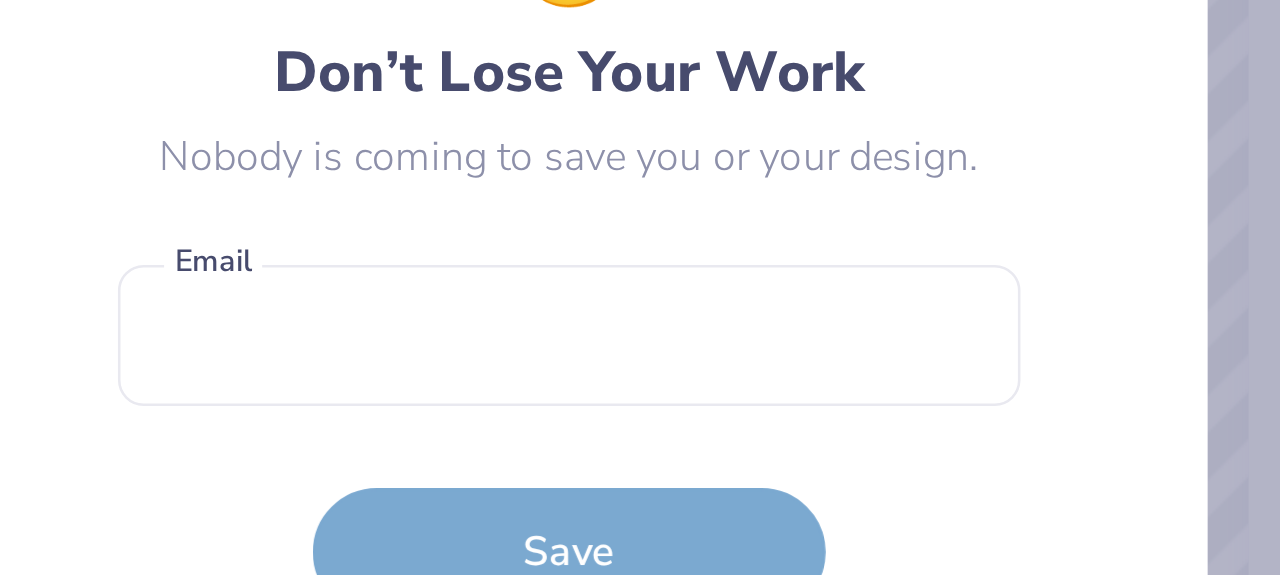 type on "x" 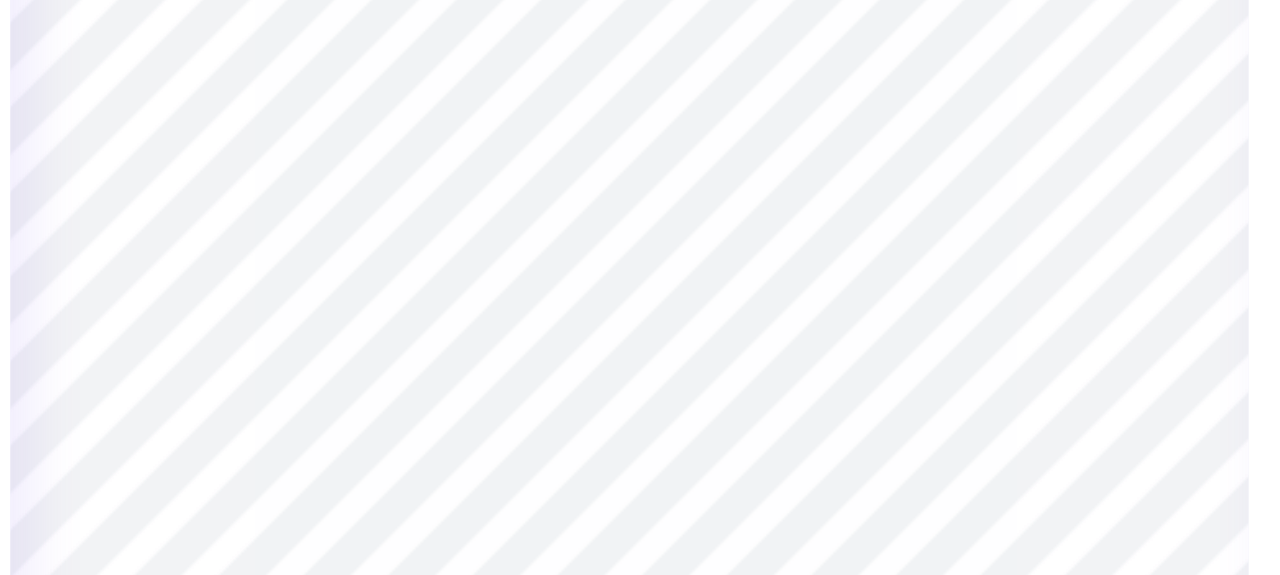 type on "x" 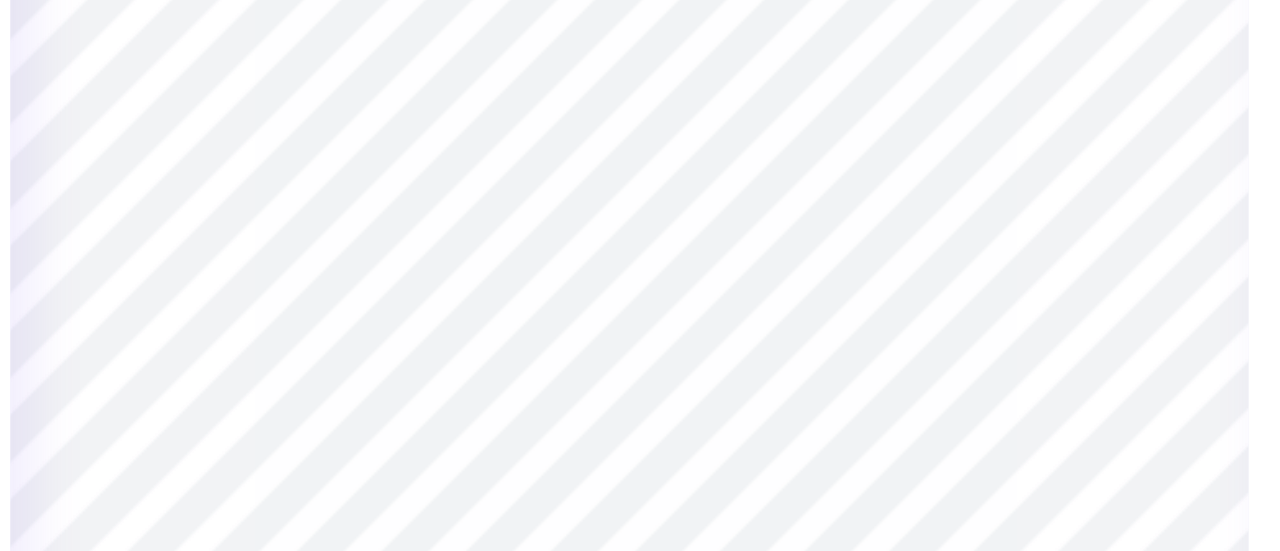type on "1.45093110758944" 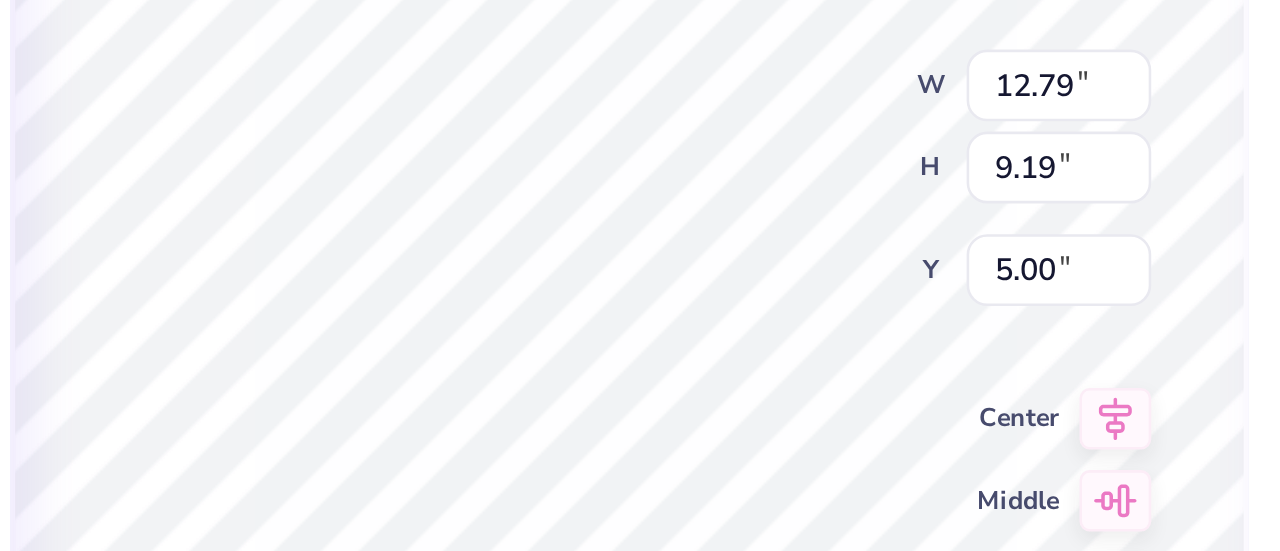 type on "x" 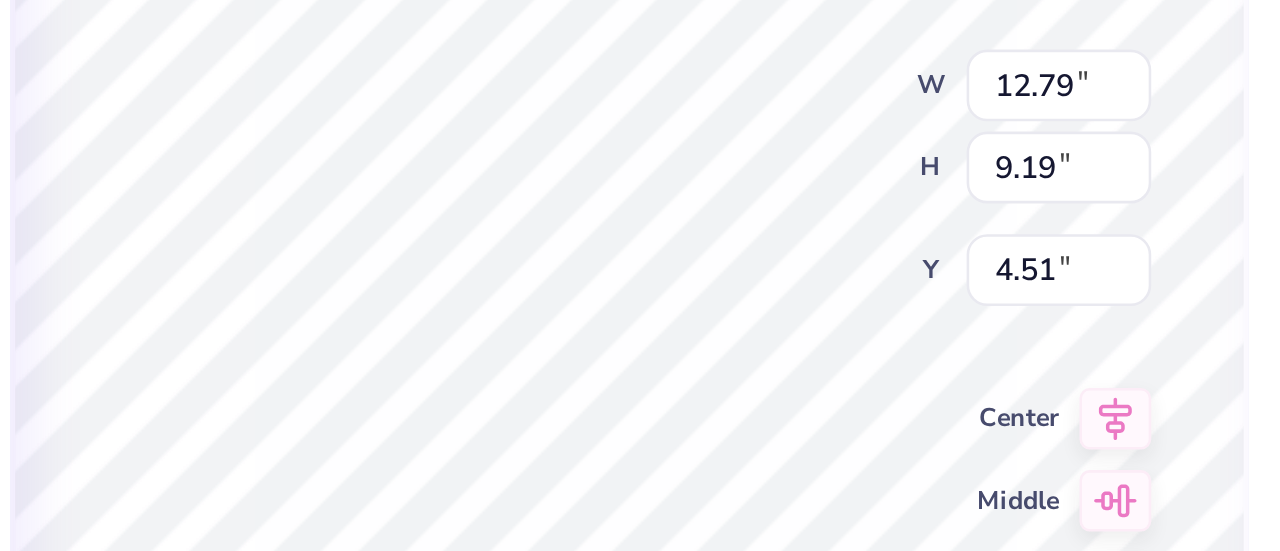 type on "x" 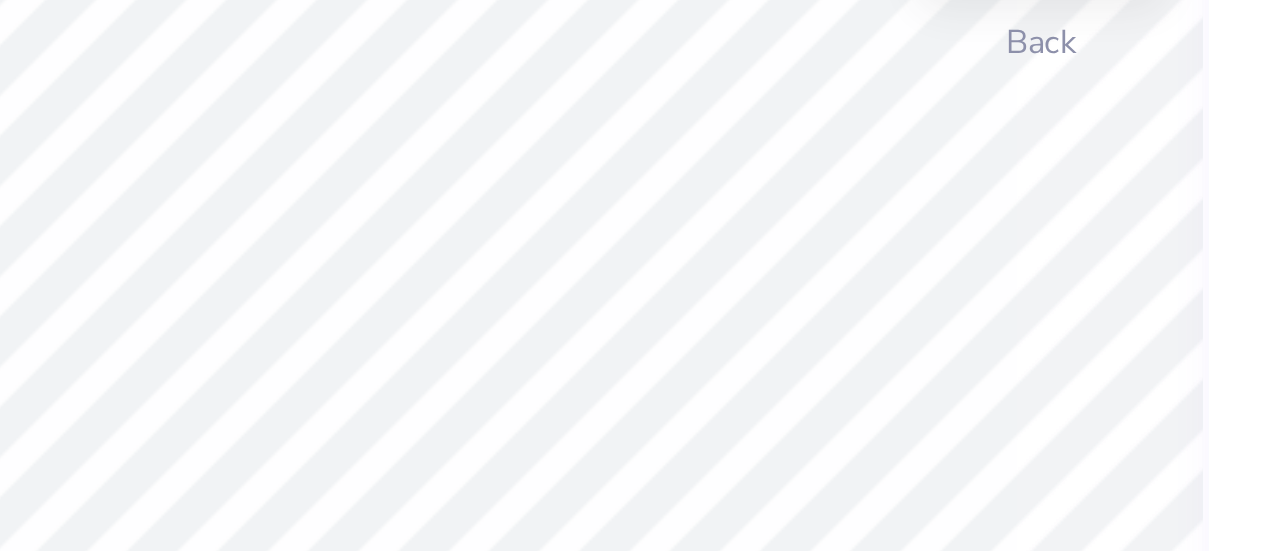 type on "x" 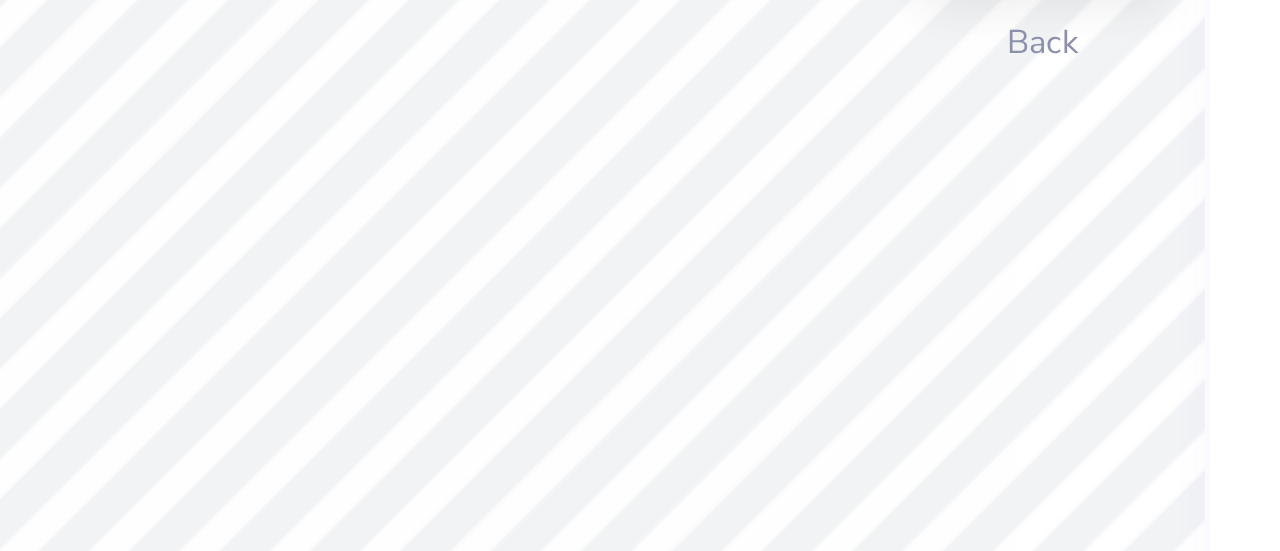 type on "1.0169134666808" 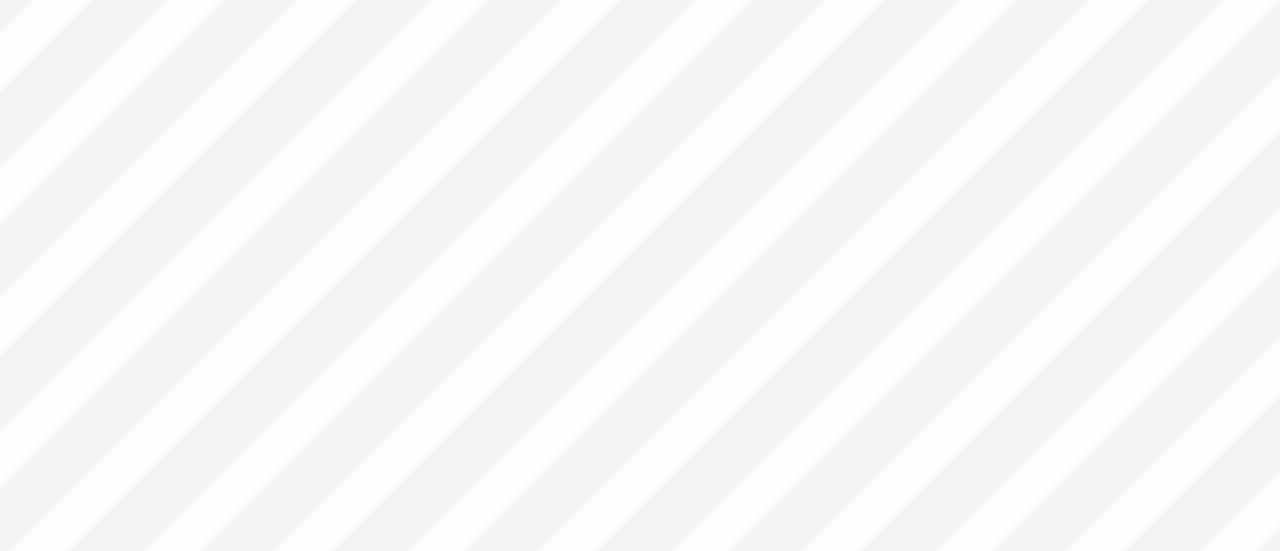 type on "x" 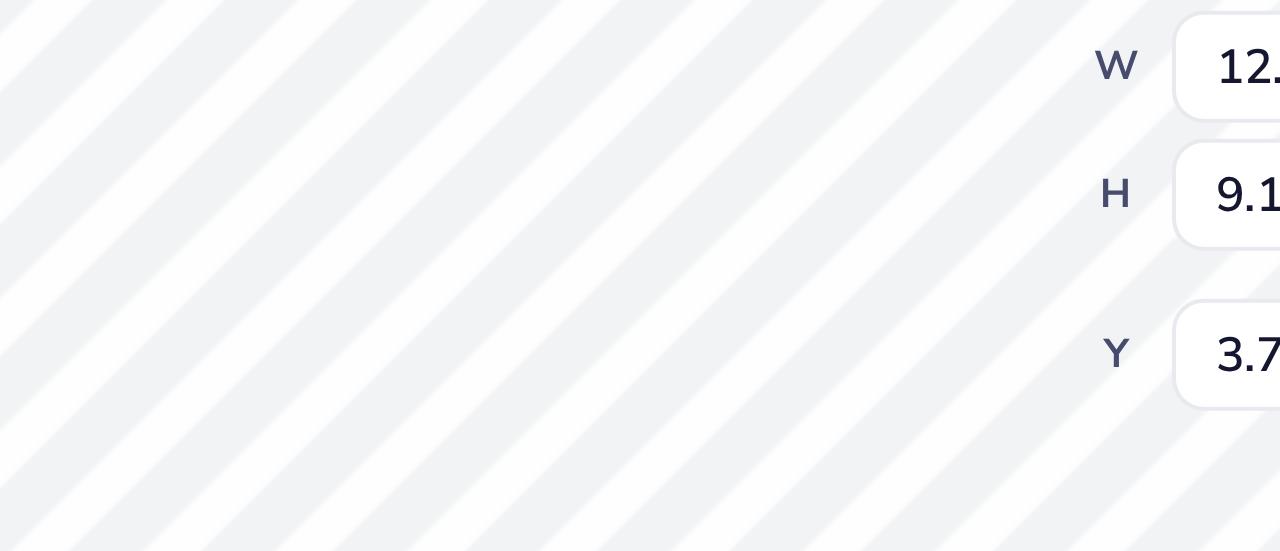 type on "1.0169134666808" 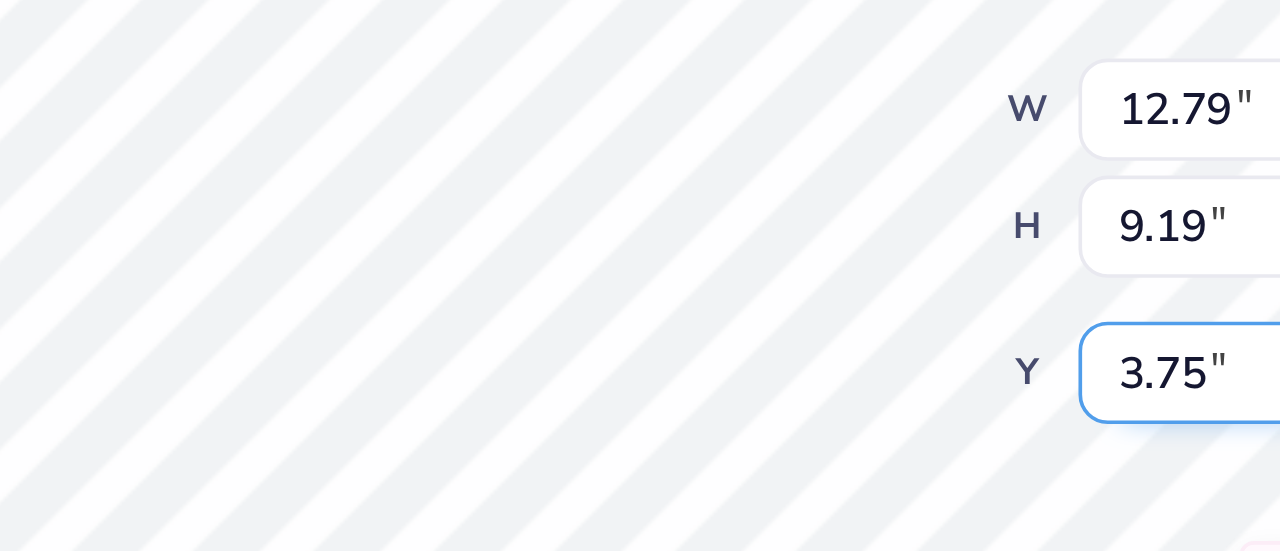 type on "x" 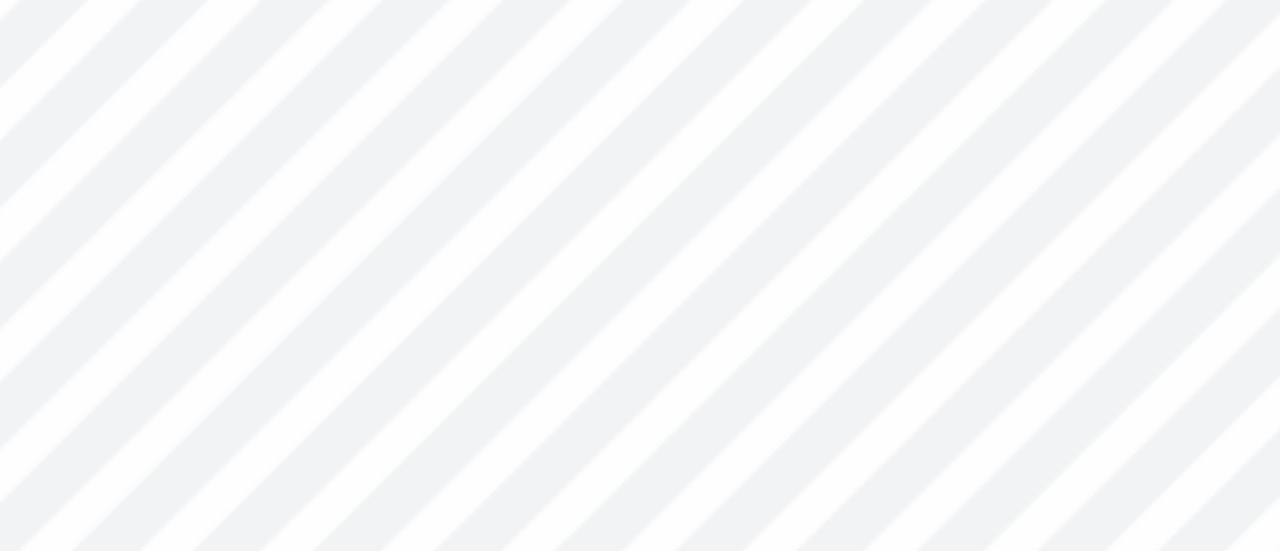 type on "1.0199163884586" 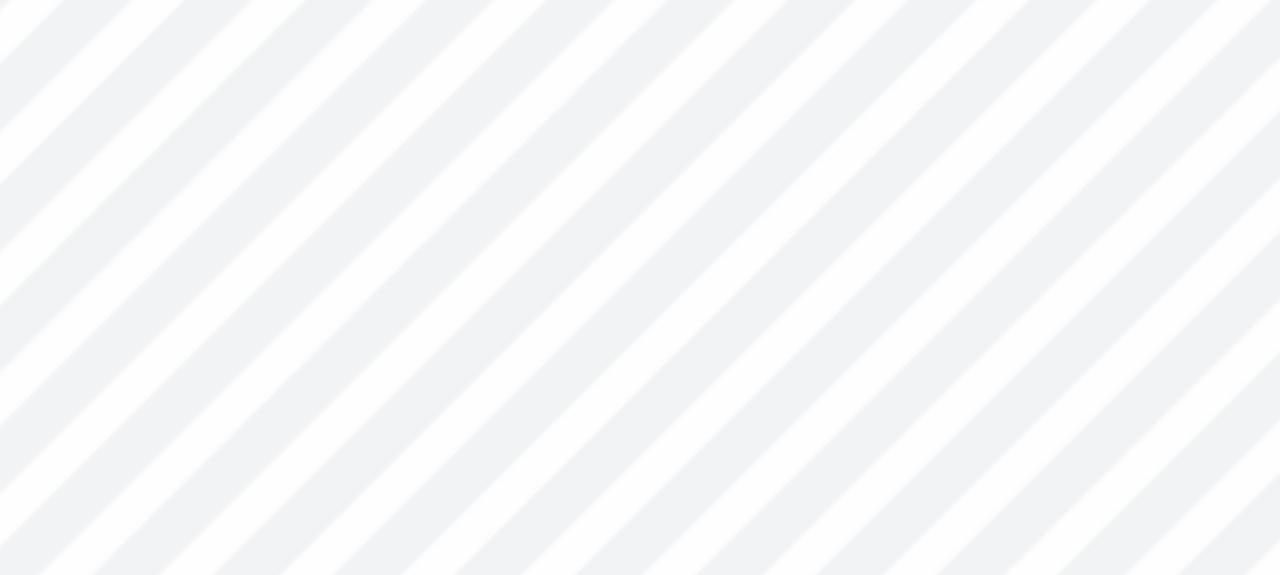 type on "1.0199163884586" 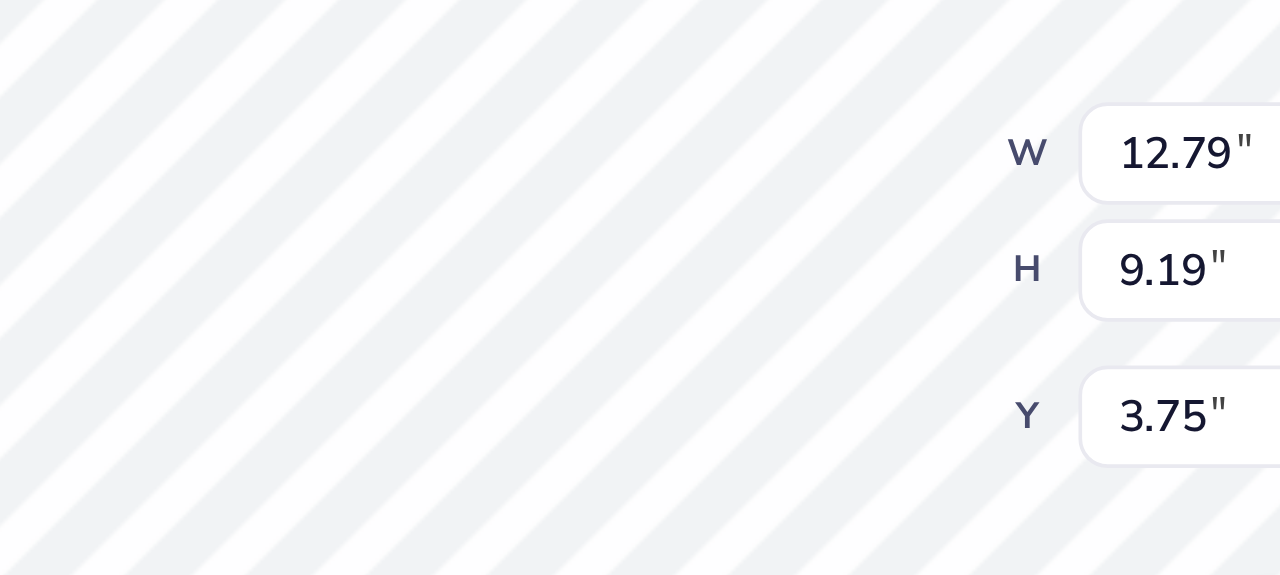 type on "x" 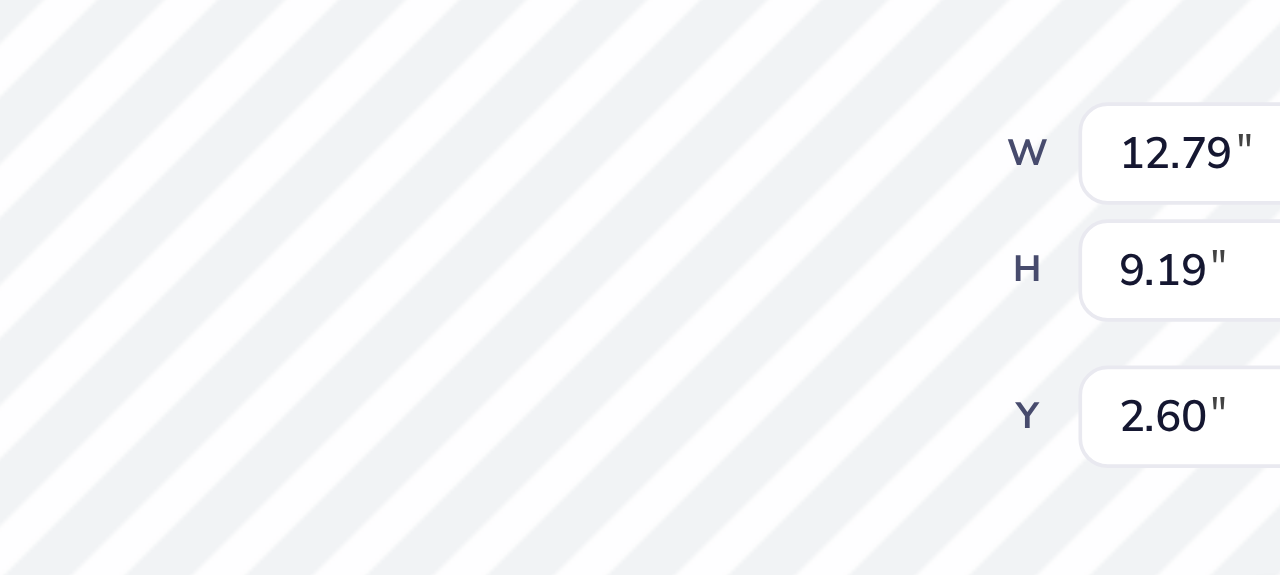 type on "x" 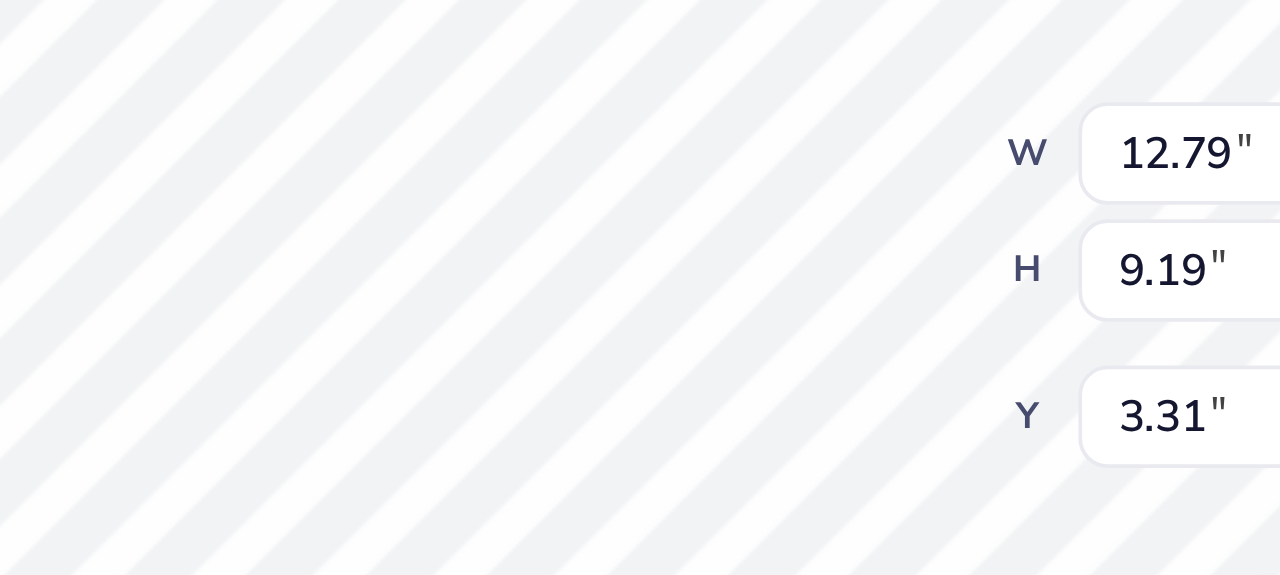 type on "x" 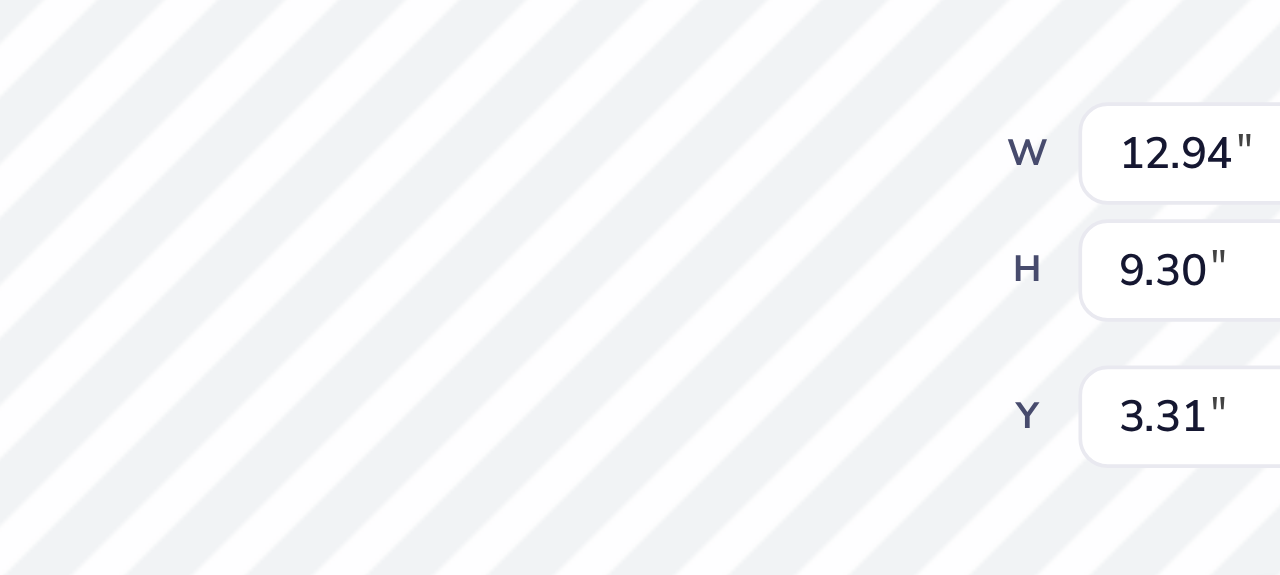 type on "x" 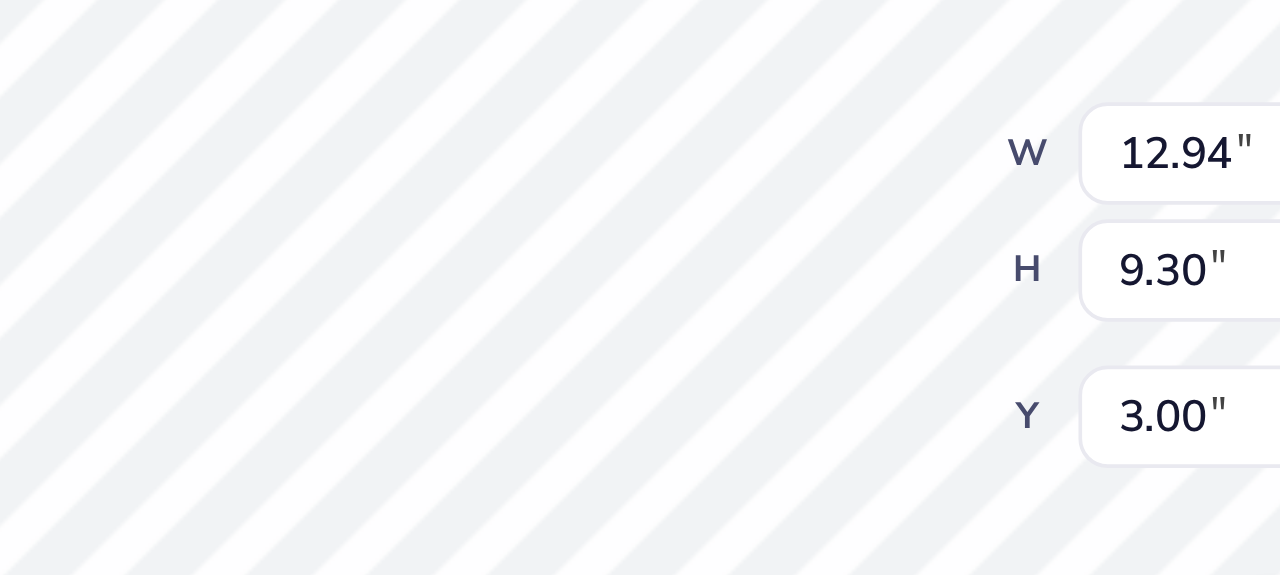 type on "x" 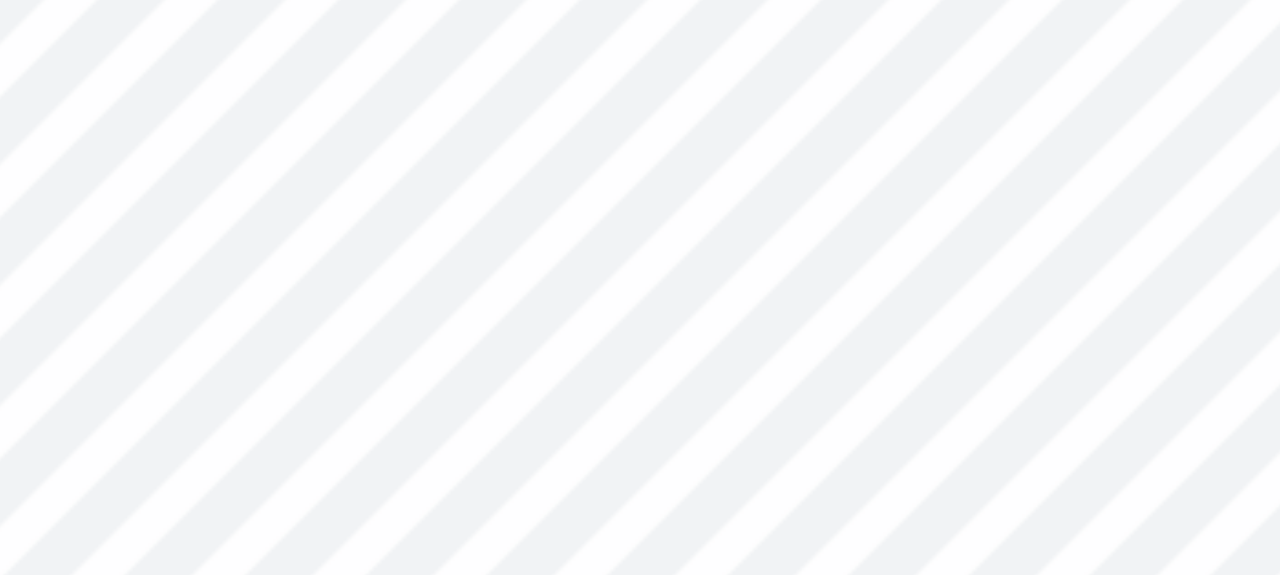 type on "1" 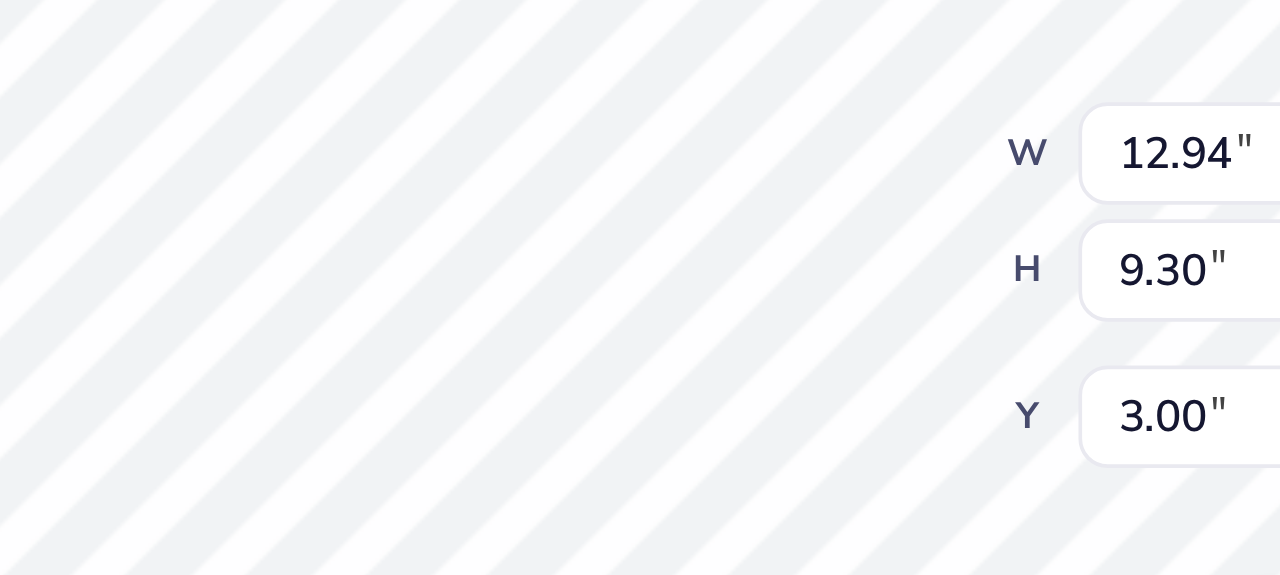 type on "x" 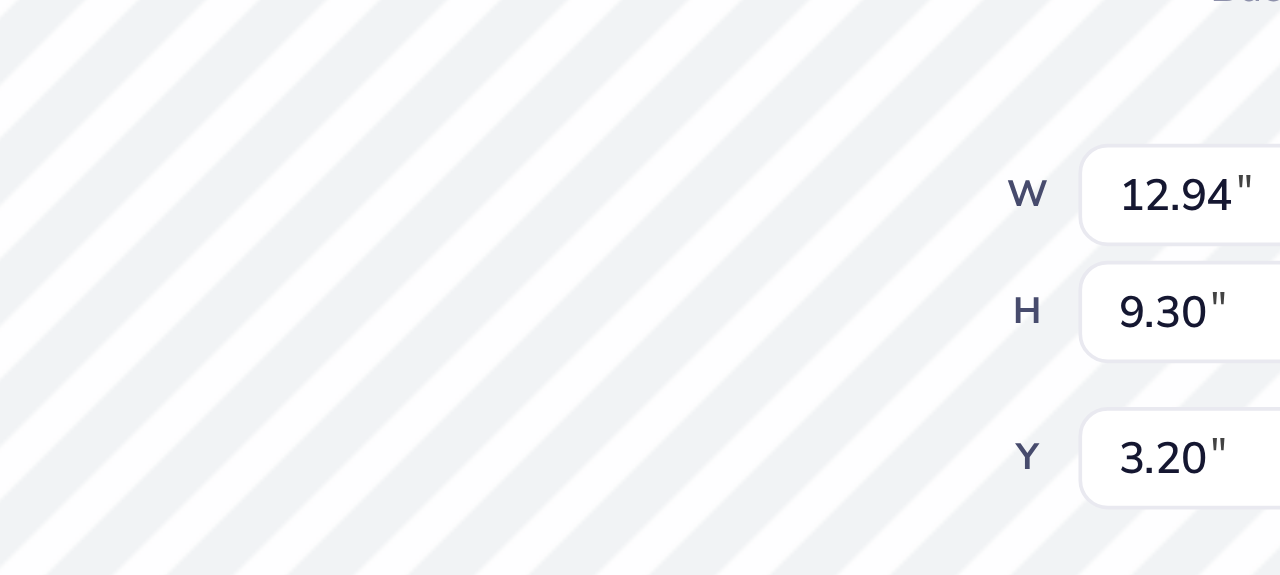 type on "x" 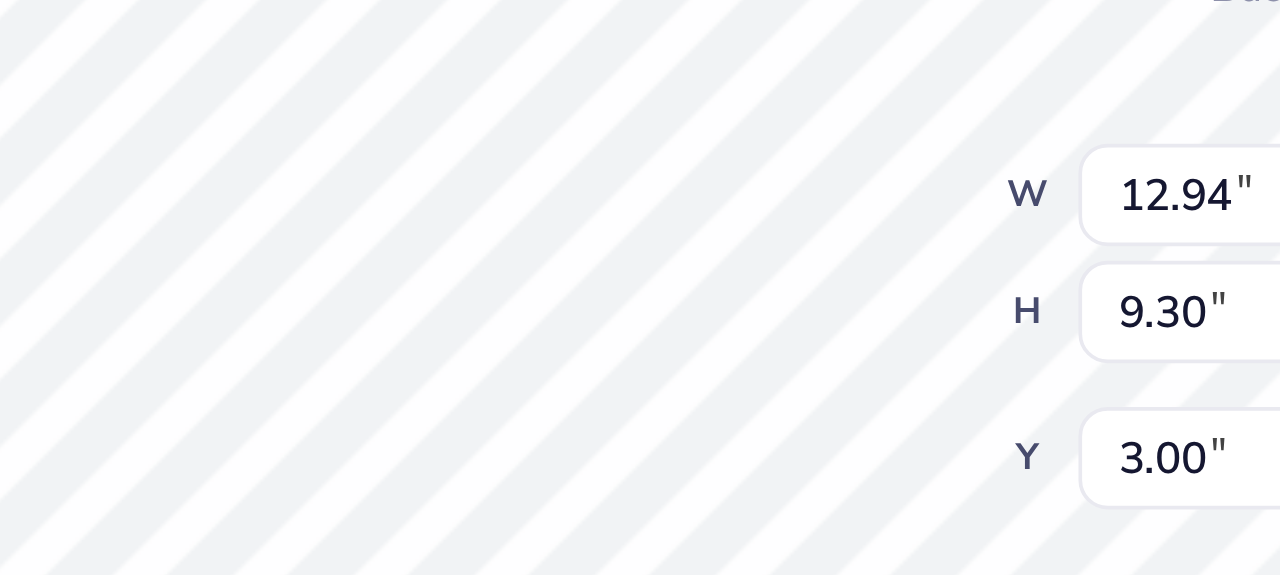 type on "x" 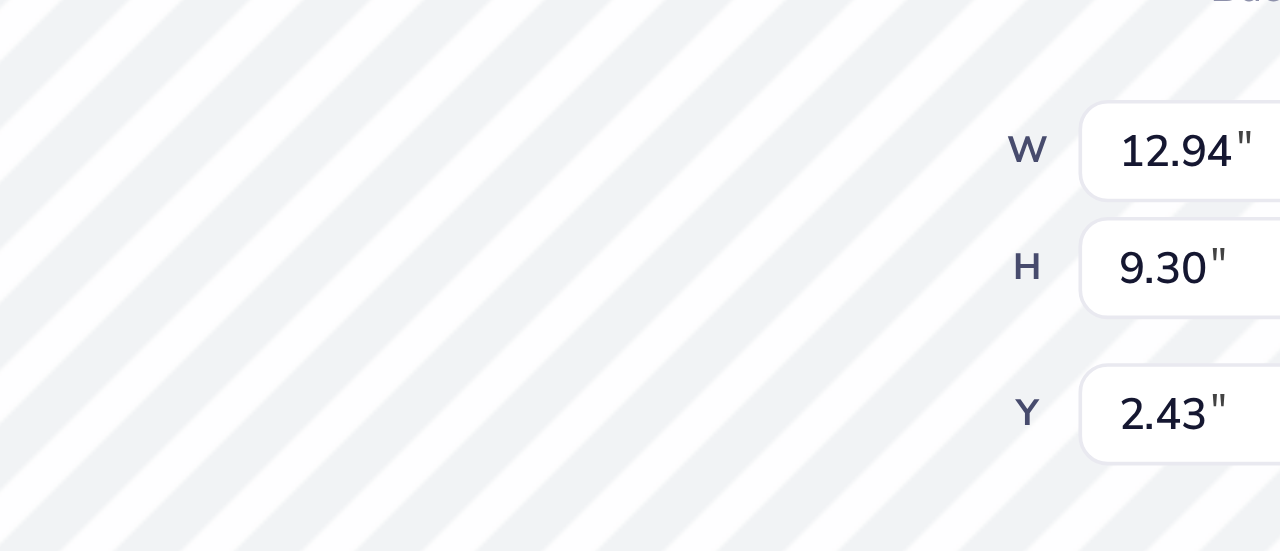 type on "x" 